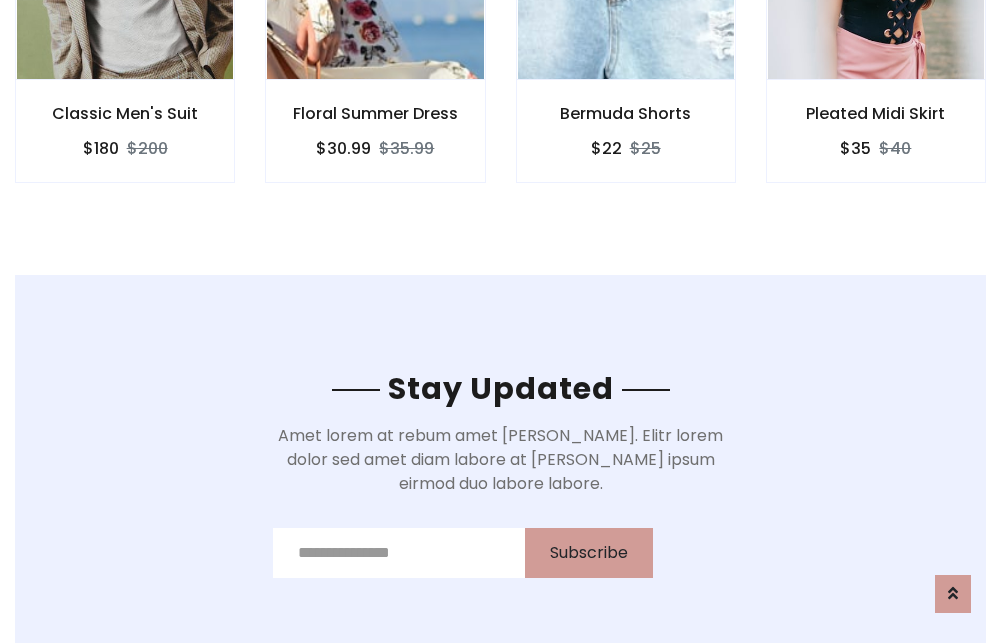 scroll, scrollTop: 3012, scrollLeft: 0, axis: vertical 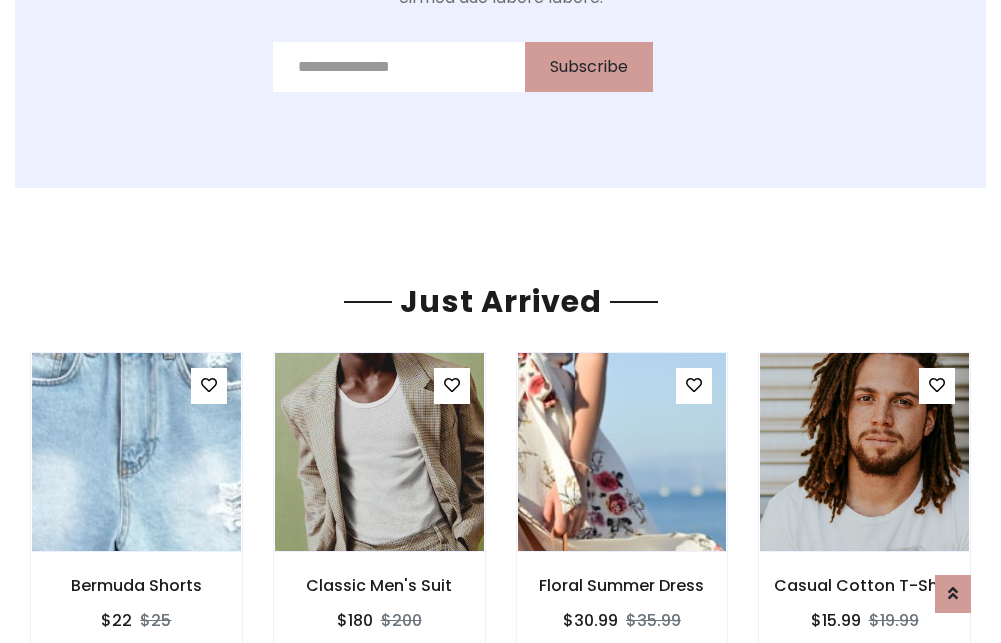 click on "Bermuda Shorts
$22
$25" at bounding box center (626, -441) 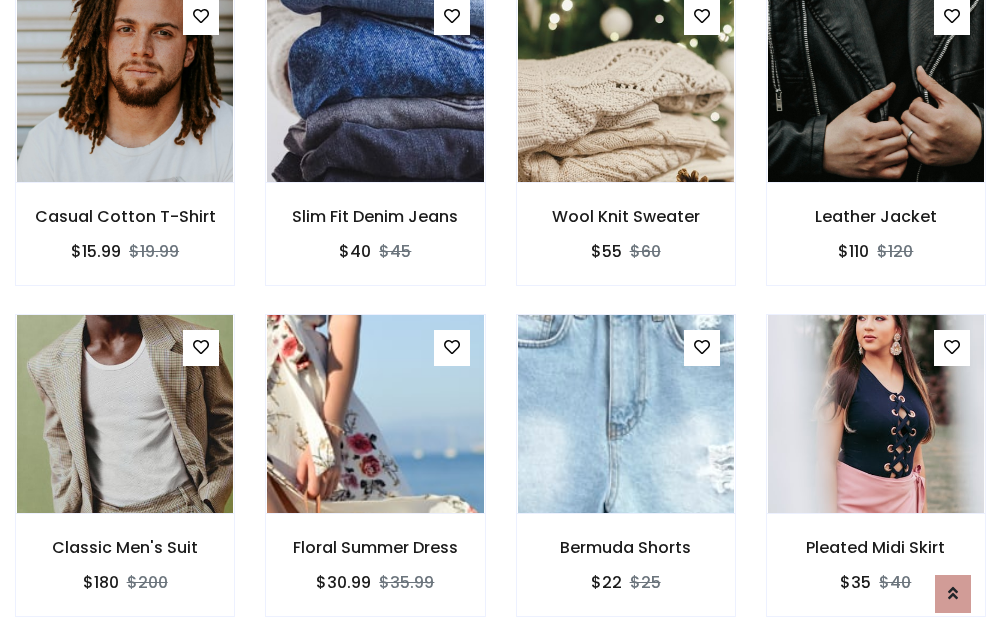 click on "Bermuda Shorts
$22
$25" at bounding box center [626, 479] 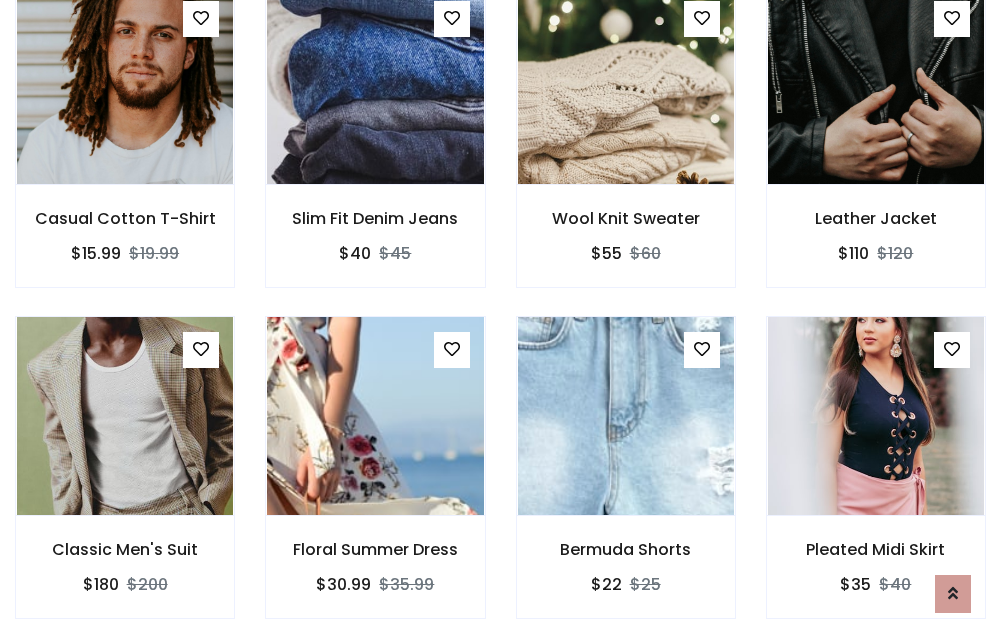 click on "Bermuda Shorts
$22
$25" at bounding box center [626, 481] 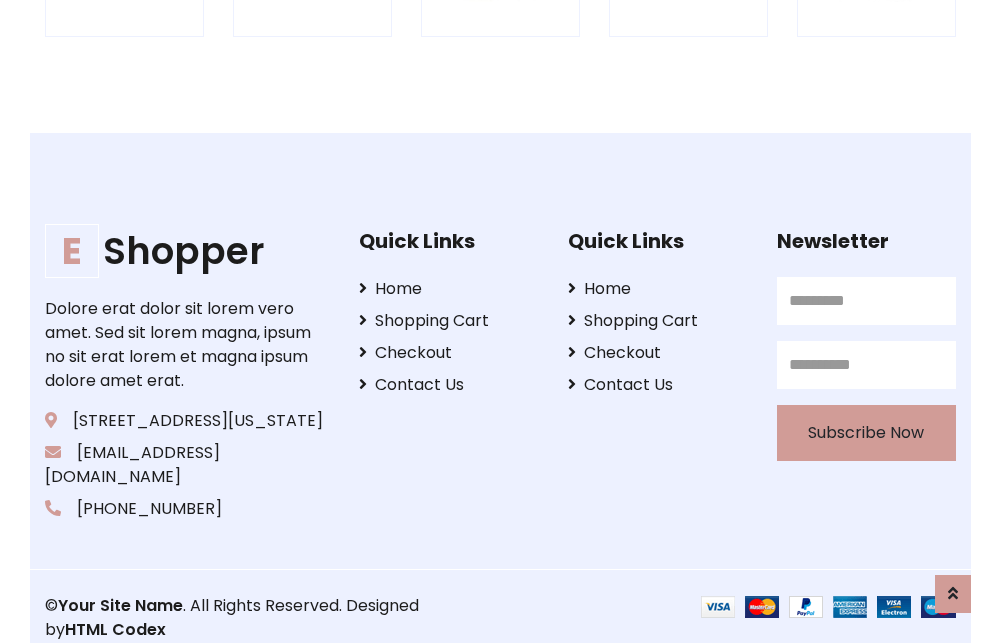 scroll, scrollTop: 3807, scrollLeft: 0, axis: vertical 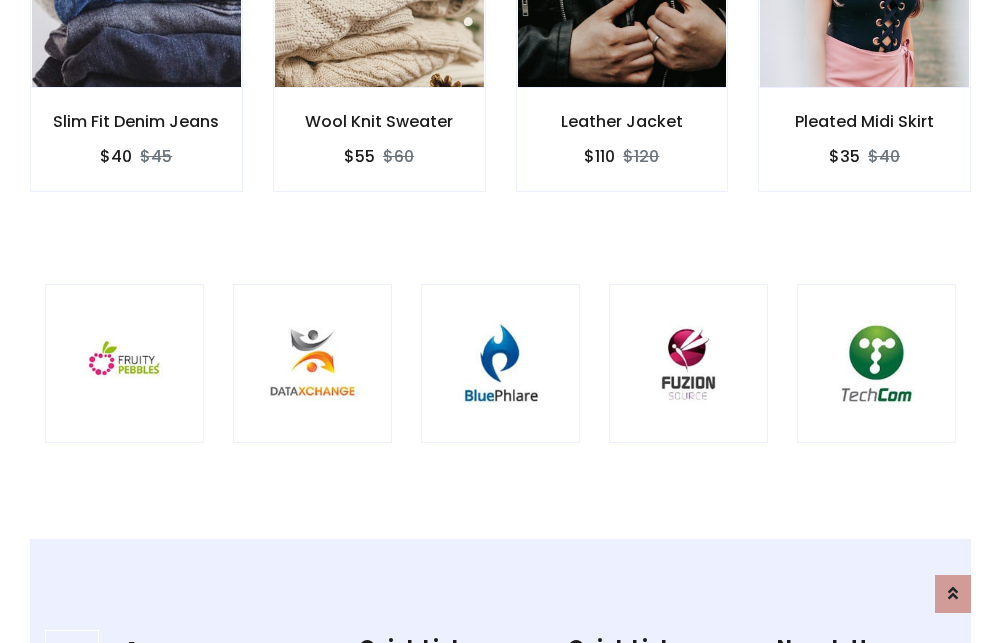 click at bounding box center (500, 363) 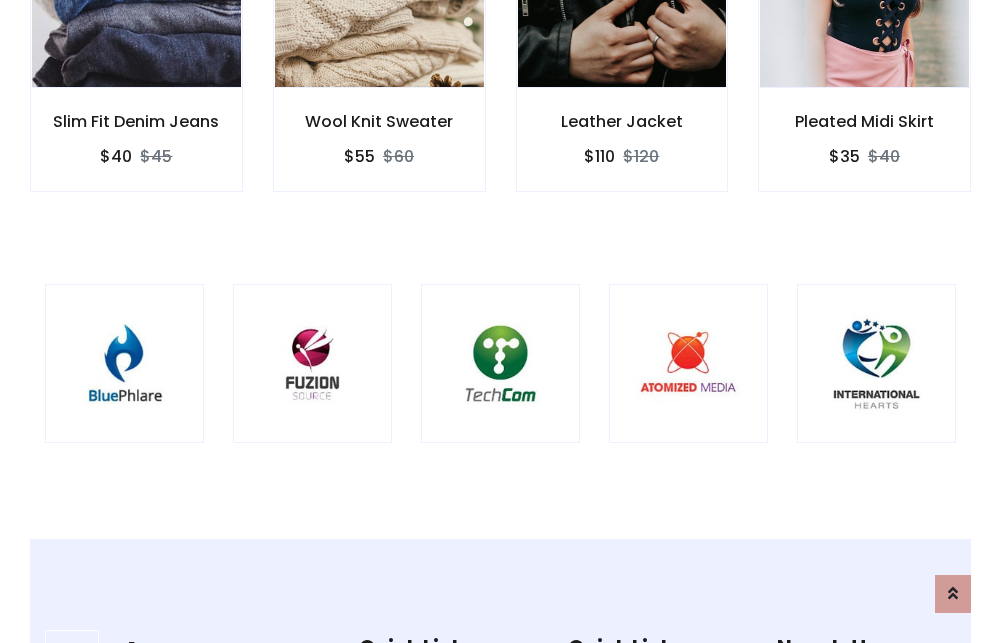 click at bounding box center [500, 363] 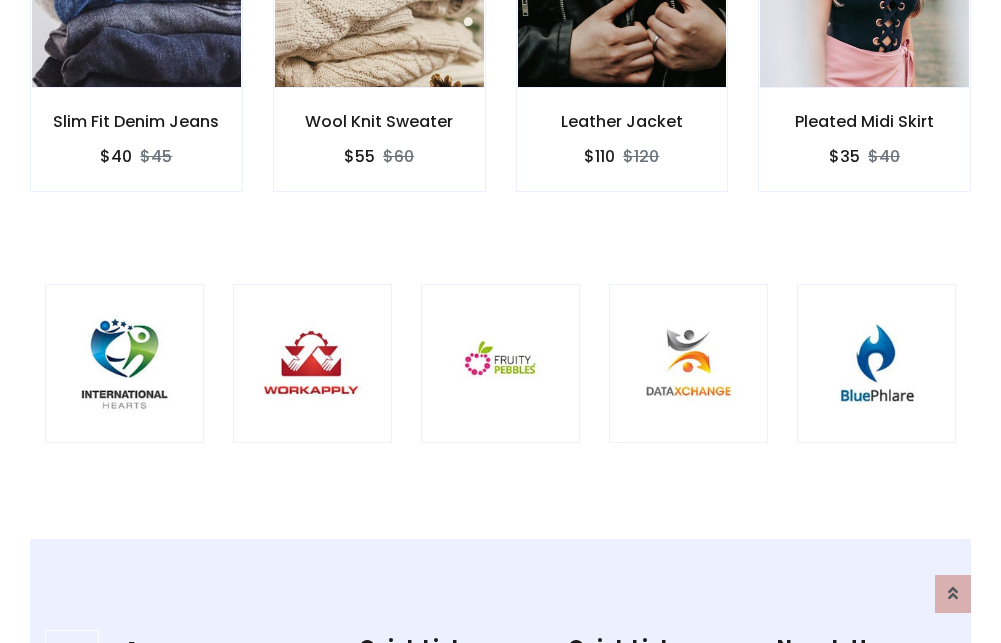 scroll, scrollTop: 0, scrollLeft: 0, axis: both 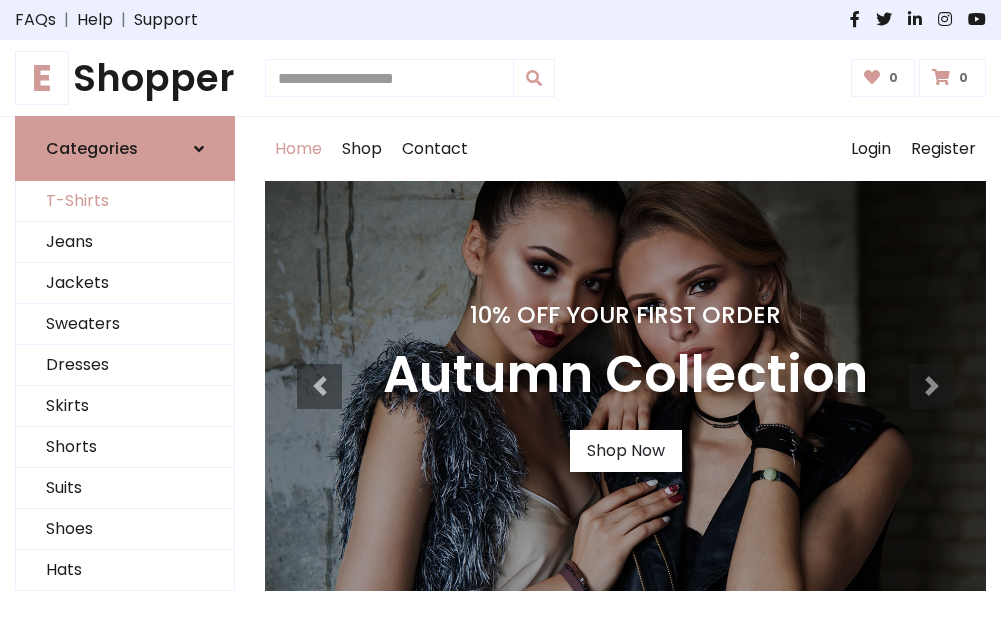click on "T-Shirts" at bounding box center (125, 201) 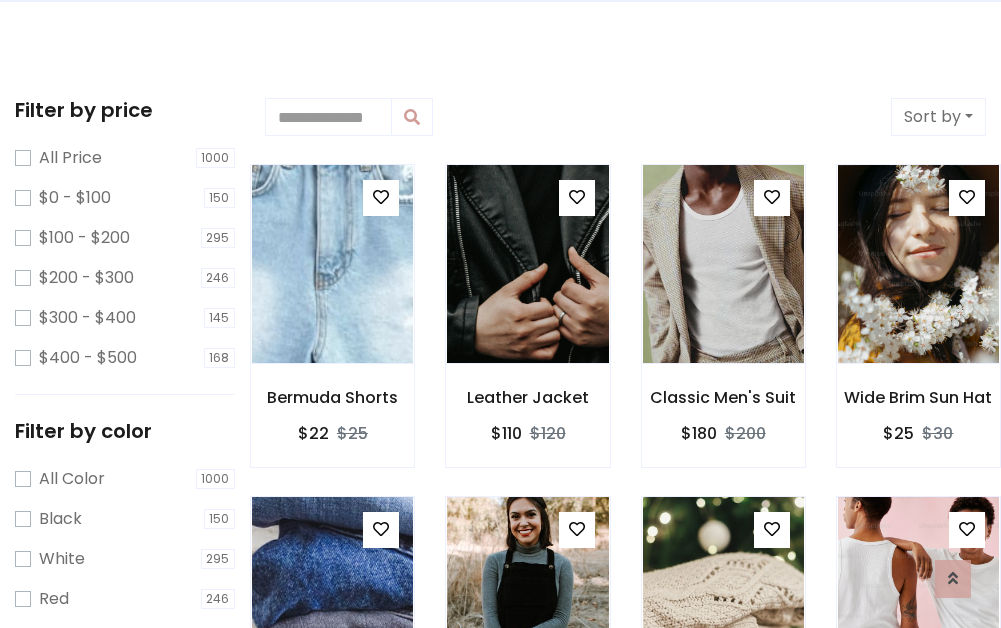 scroll, scrollTop: 0, scrollLeft: 0, axis: both 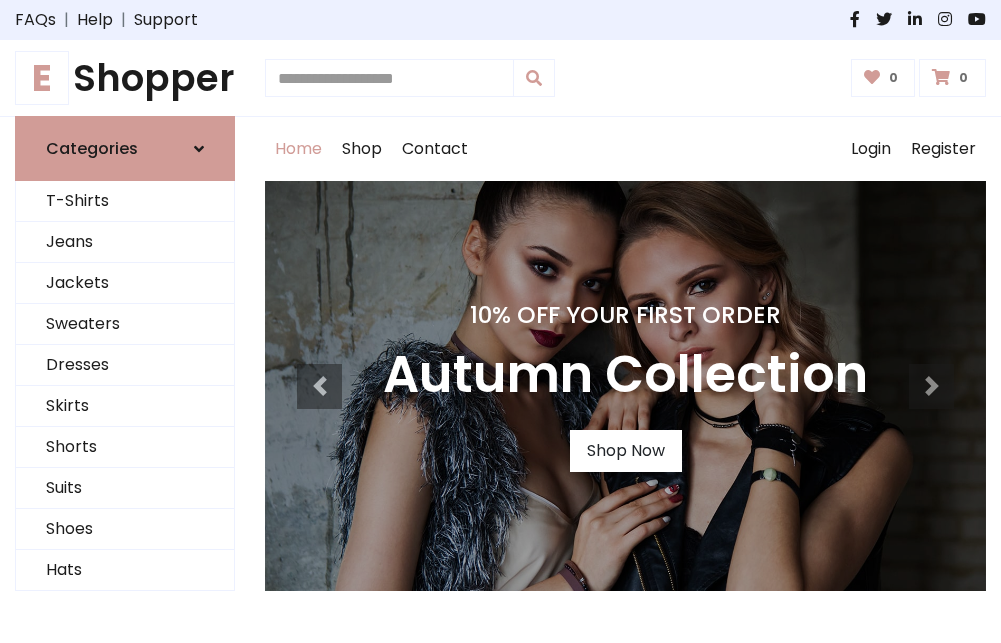 click on "E Shopper" at bounding box center (125, 78) 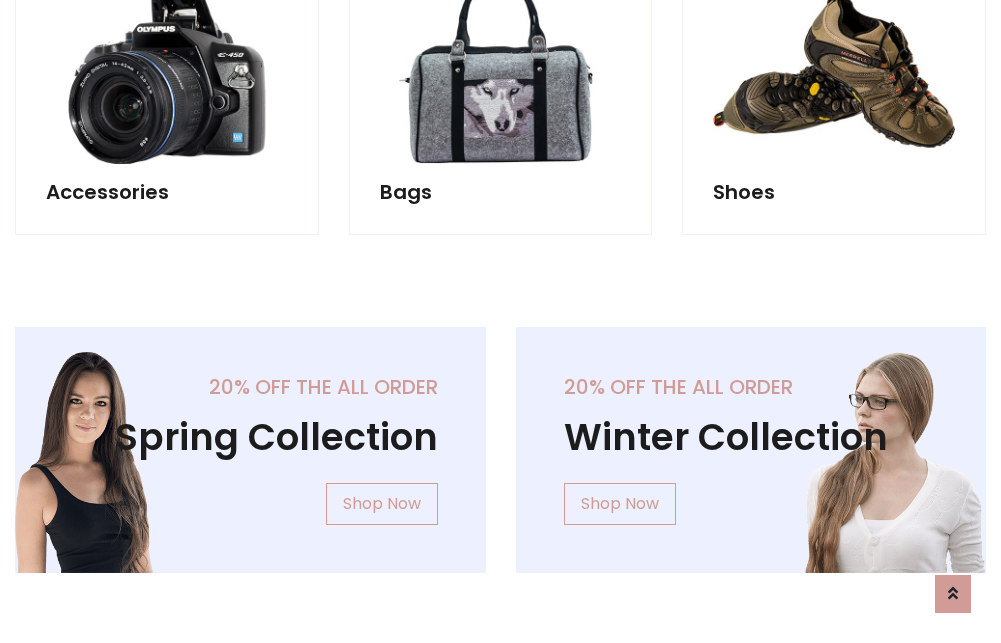 scroll, scrollTop: 1943, scrollLeft: 0, axis: vertical 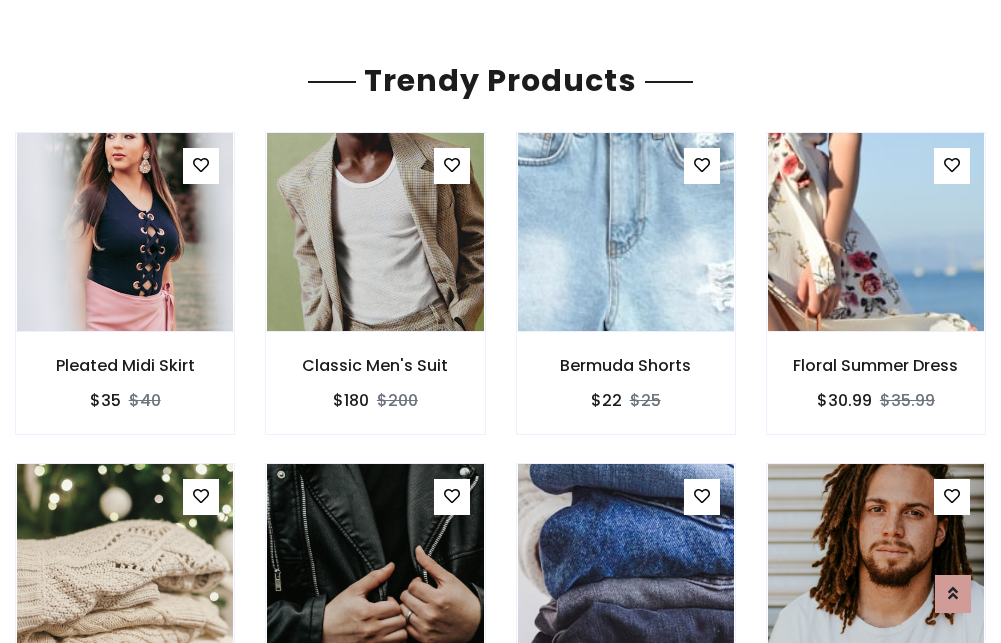click on "Shop" at bounding box center (362, -1794) 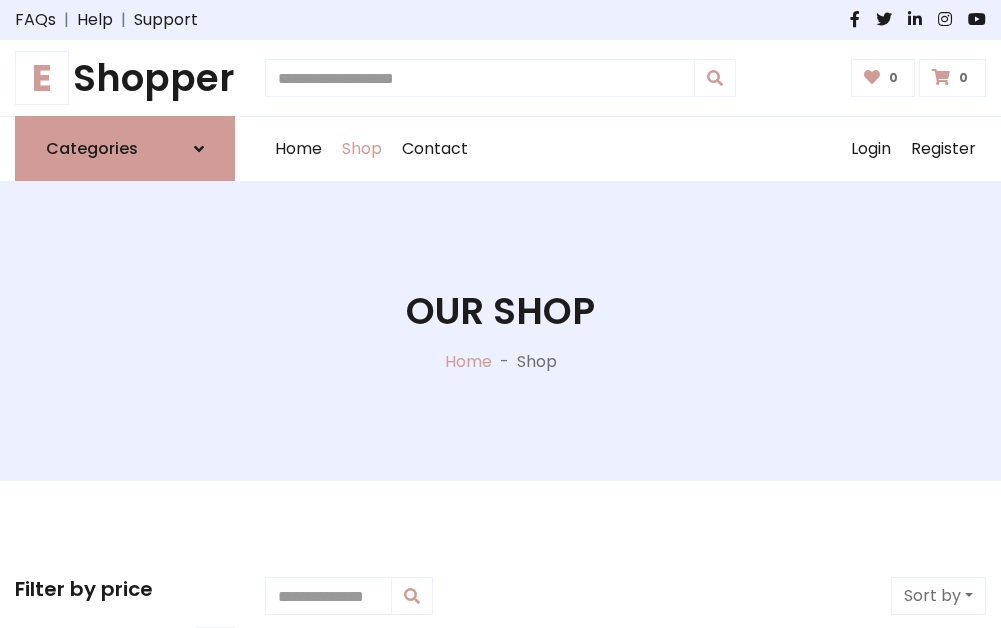 scroll, scrollTop: 0, scrollLeft: 0, axis: both 